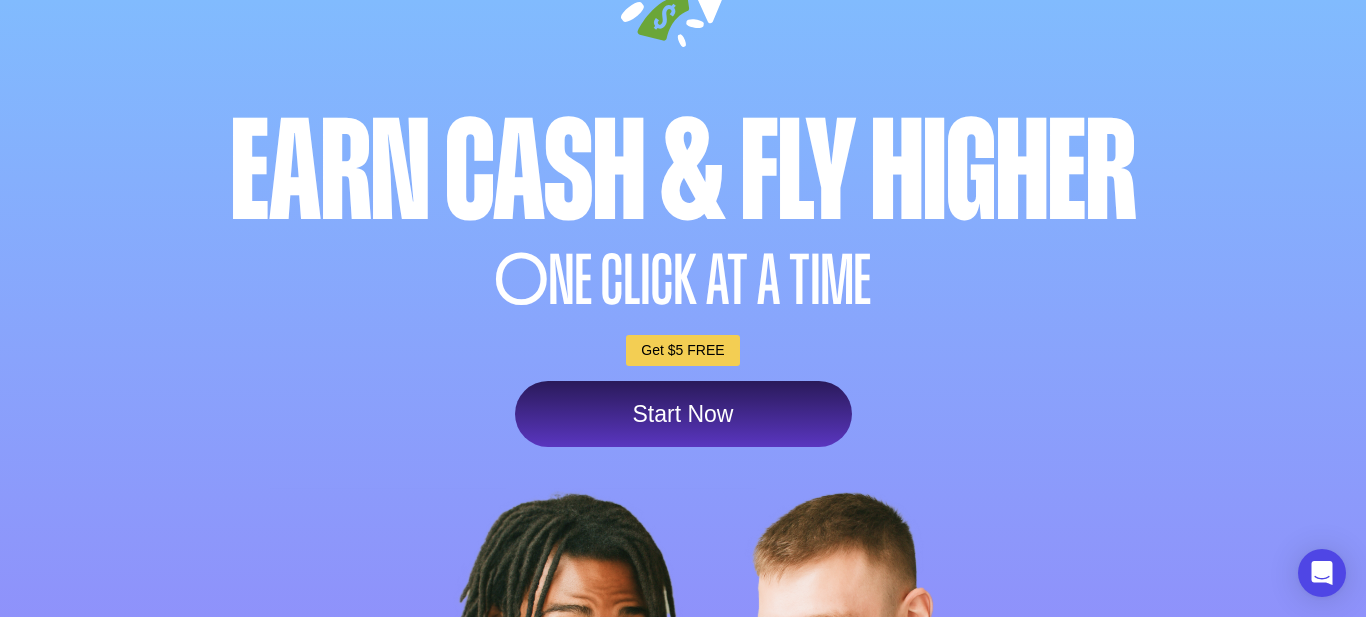 scroll, scrollTop: 197, scrollLeft: 0, axis: vertical 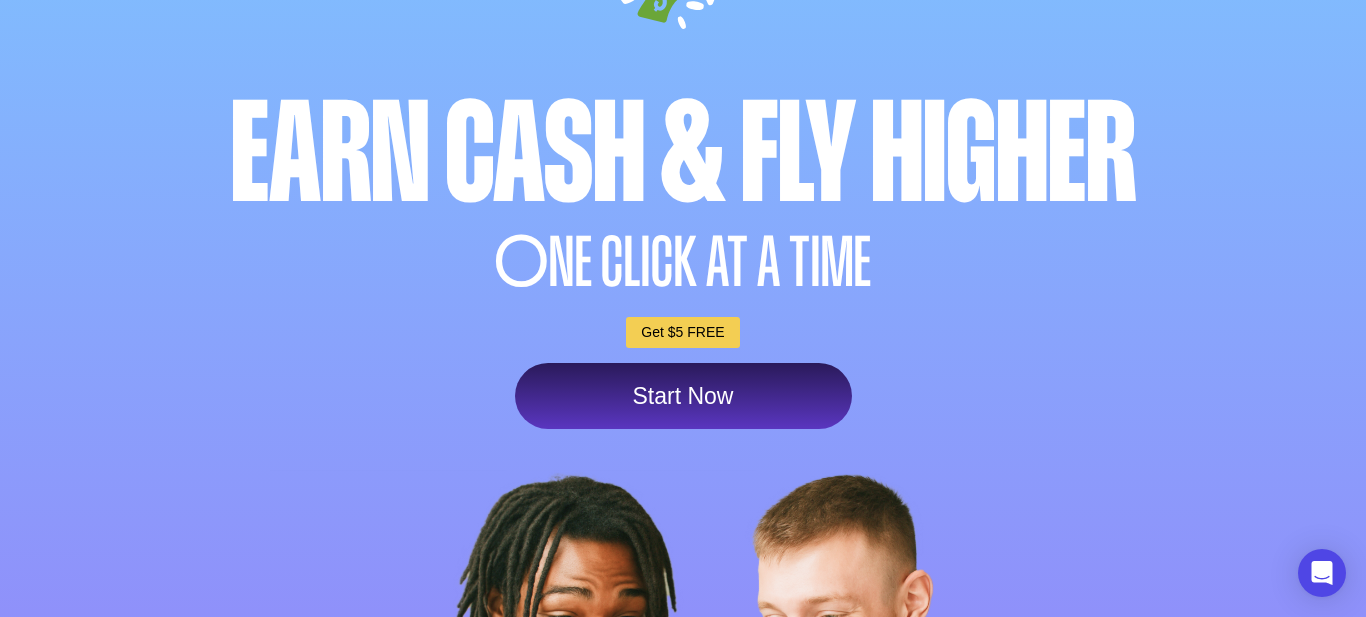 click on "Start Now" at bounding box center (683, 396) 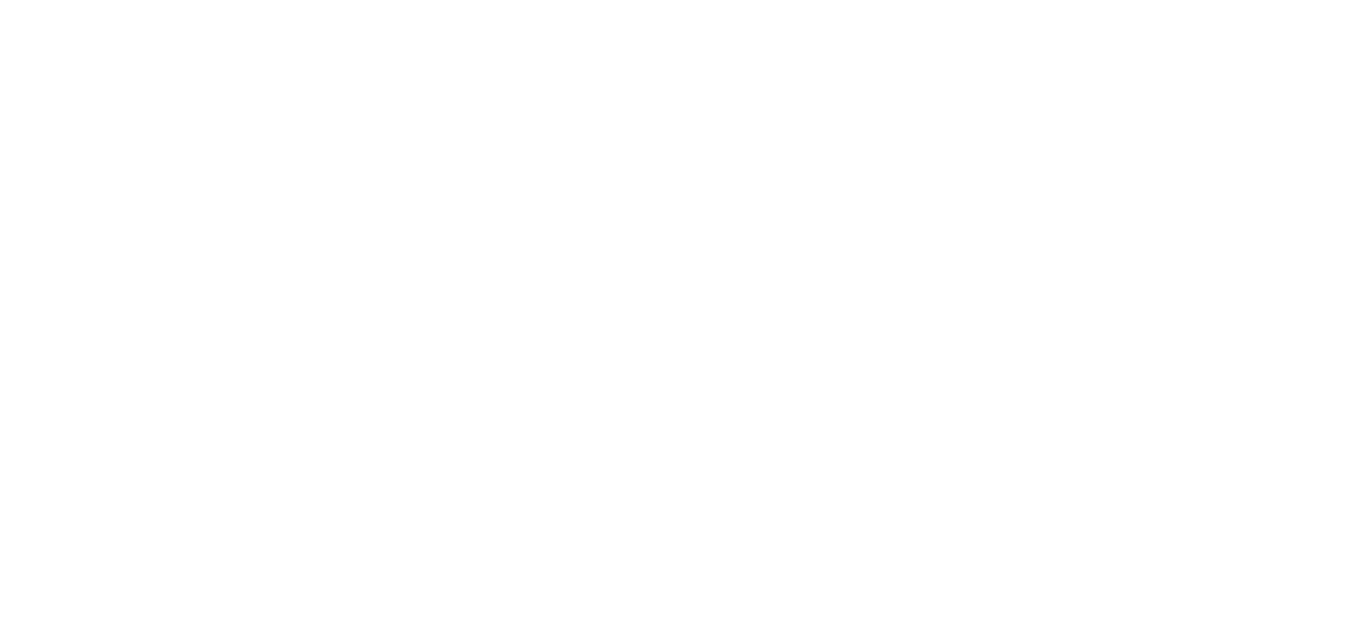 scroll, scrollTop: 0, scrollLeft: 0, axis: both 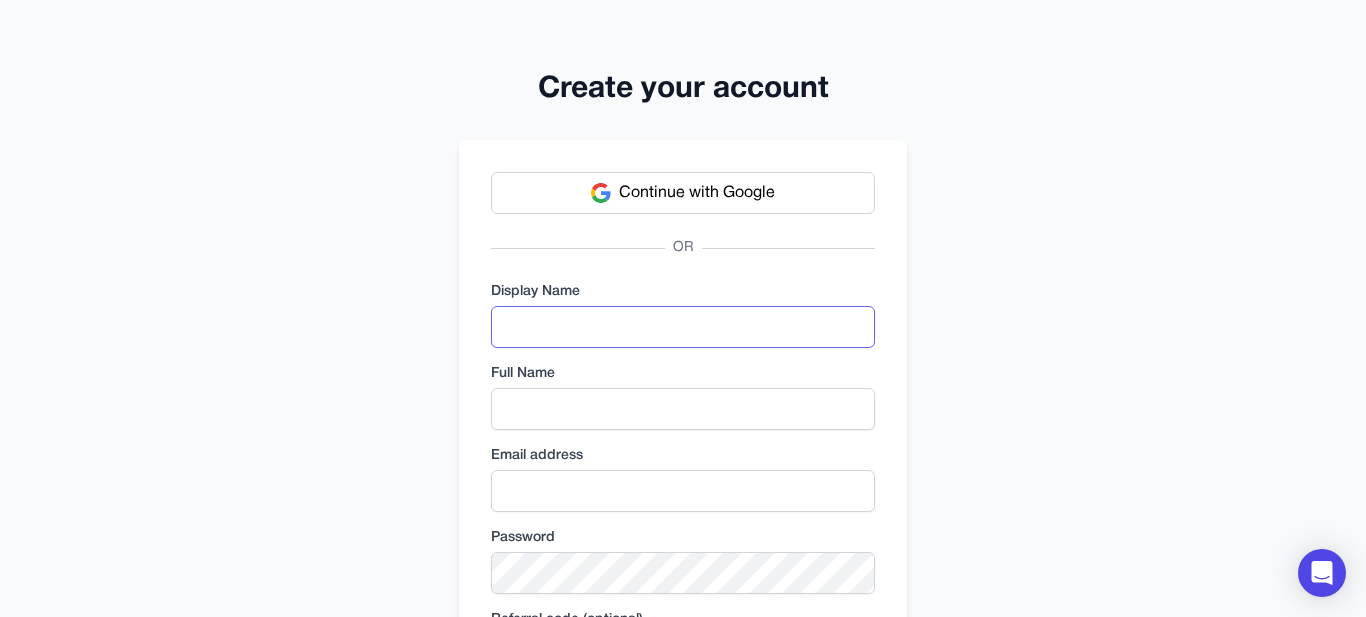 click at bounding box center [683, 327] 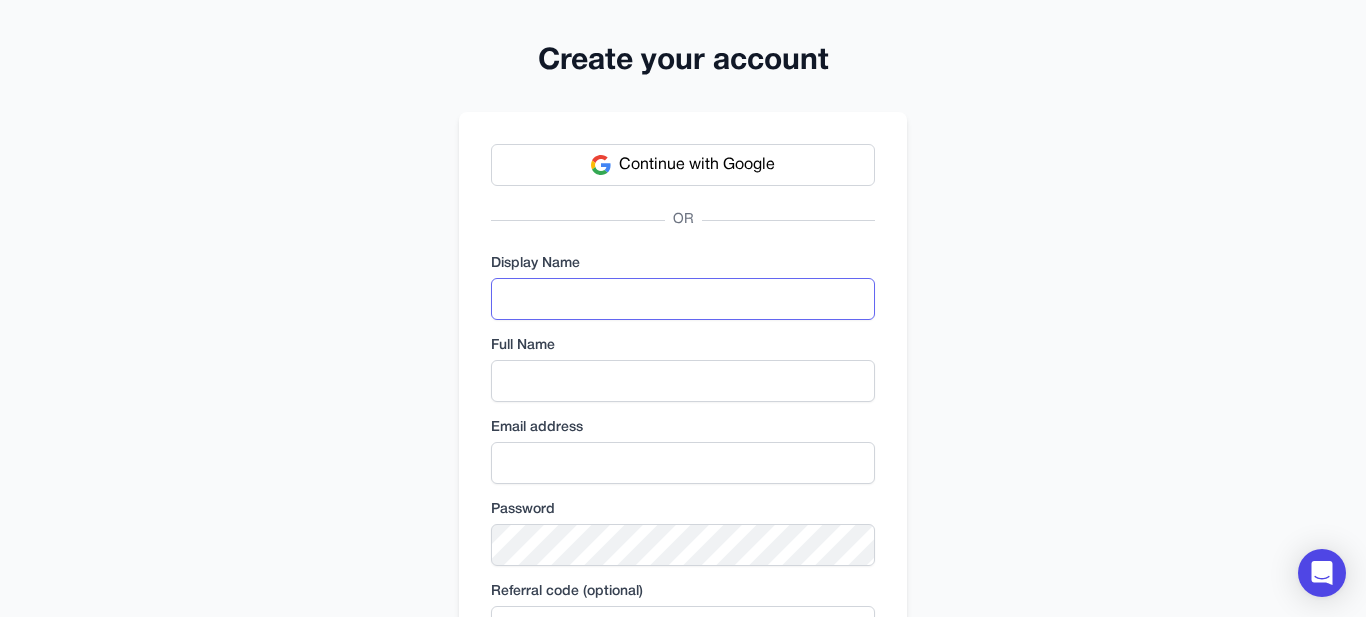 scroll, scrollTop: 19, scrollLeft: 0, axis: vertical 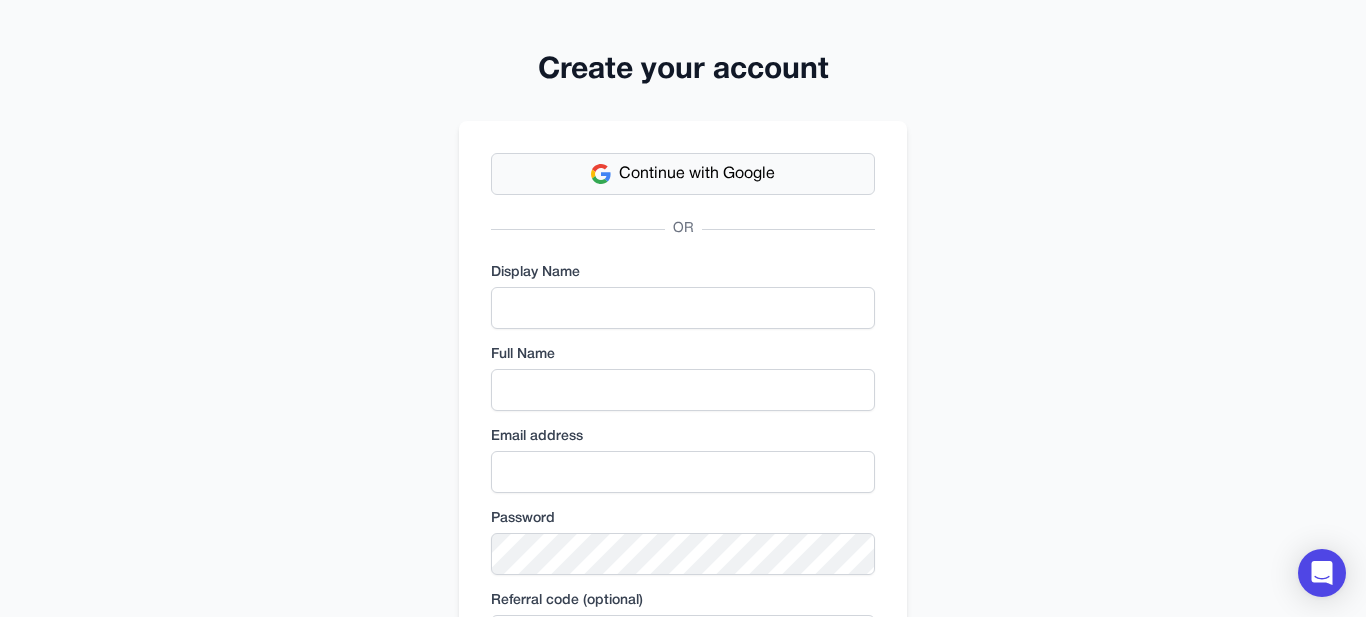 click on "Continue with Google" at bounding box center [697, 174] 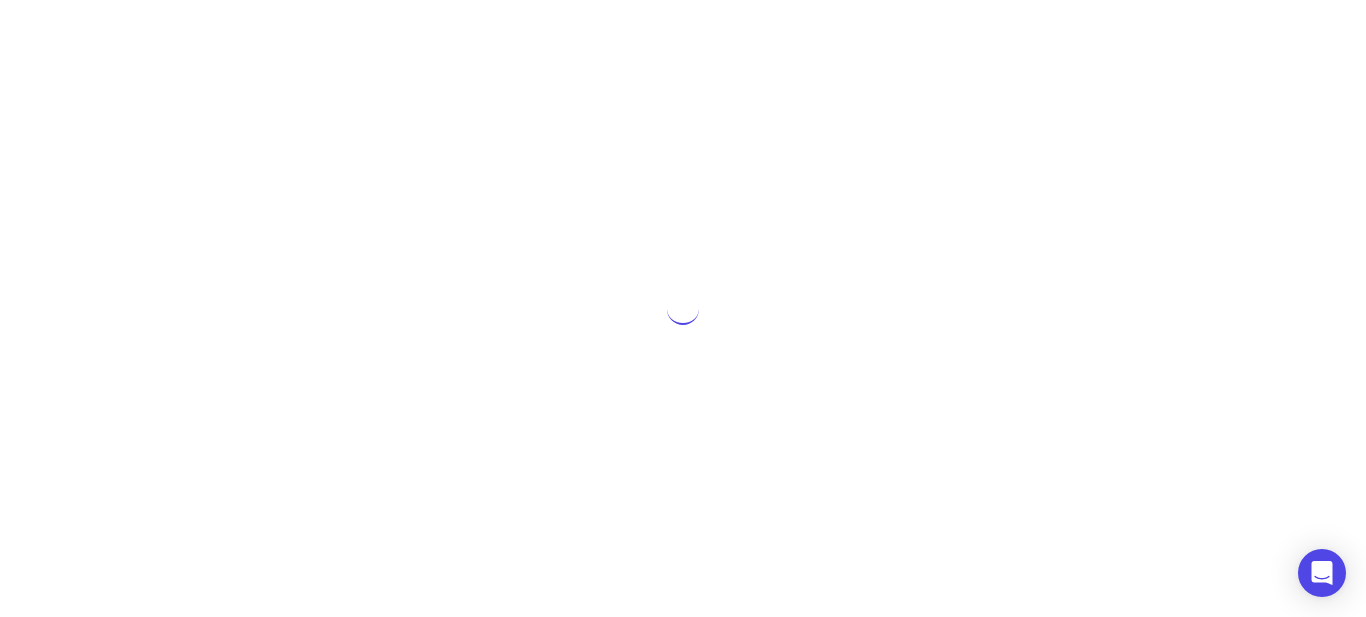scroll, scrollTop: 0, scrollLeft: 0, axis: both 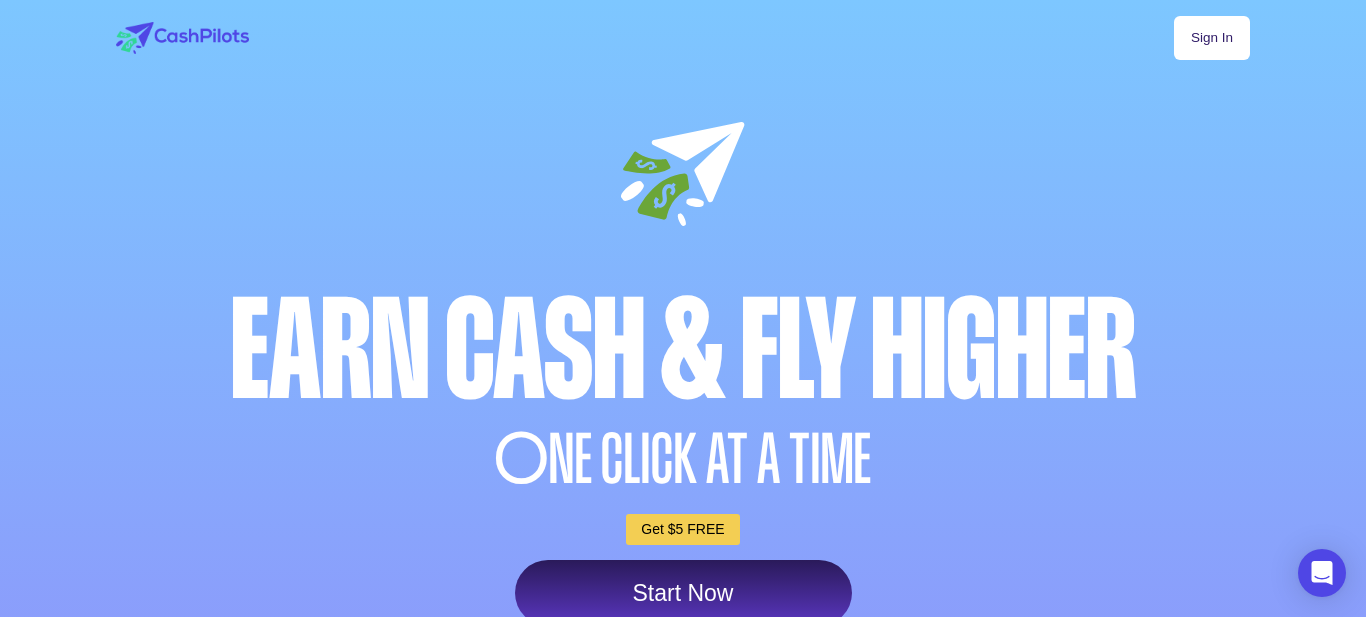 click on "Sign In" at bounding box center (1212, 38) 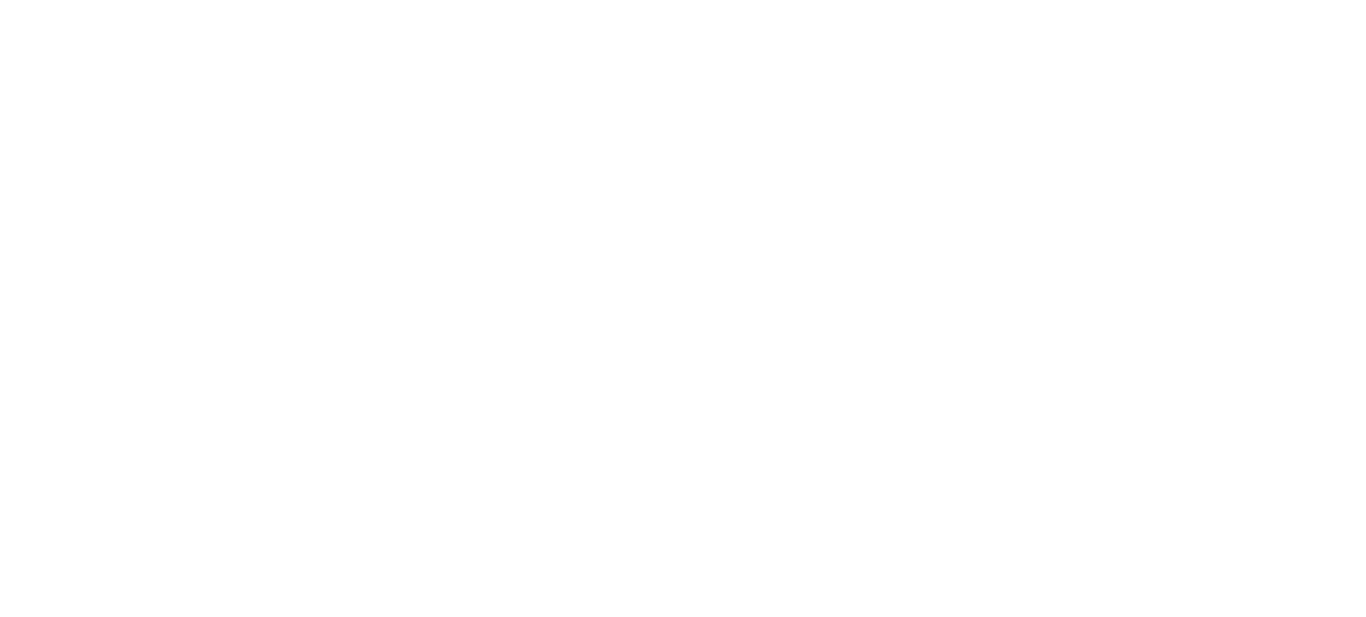 scroll, scrollTop: 0, scrollLeft: 0, axis: both 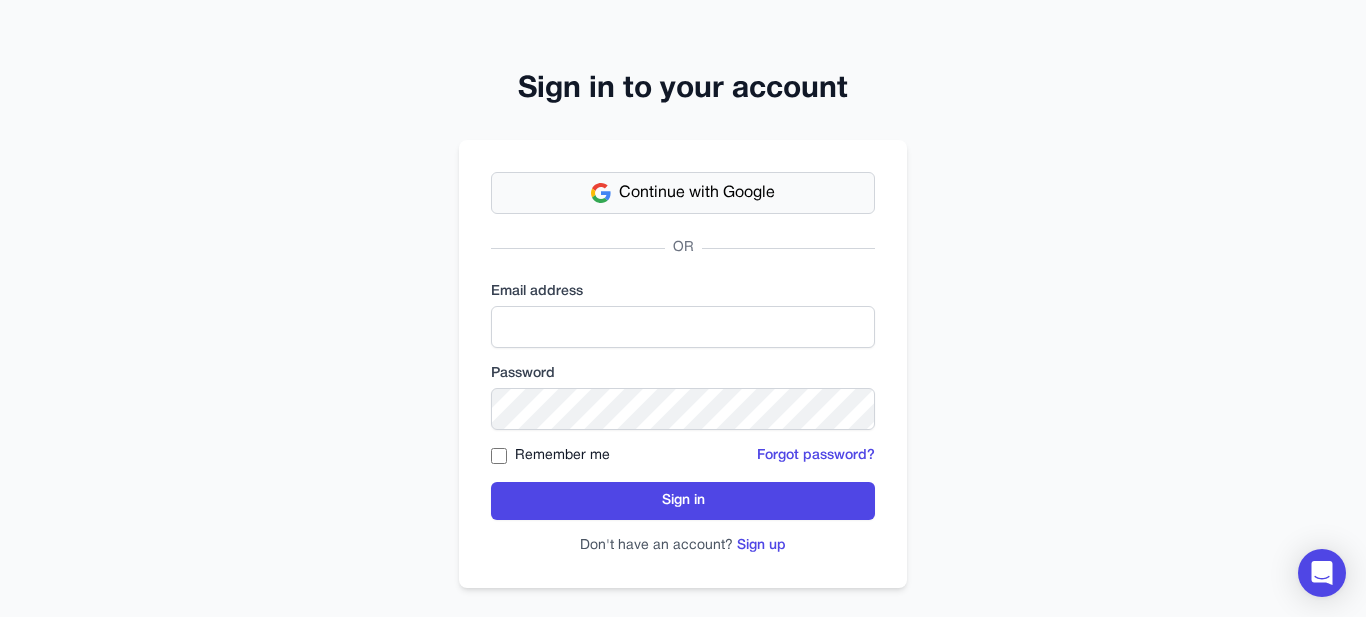 click on "Continue with Google" at bounding box center [683, 193] 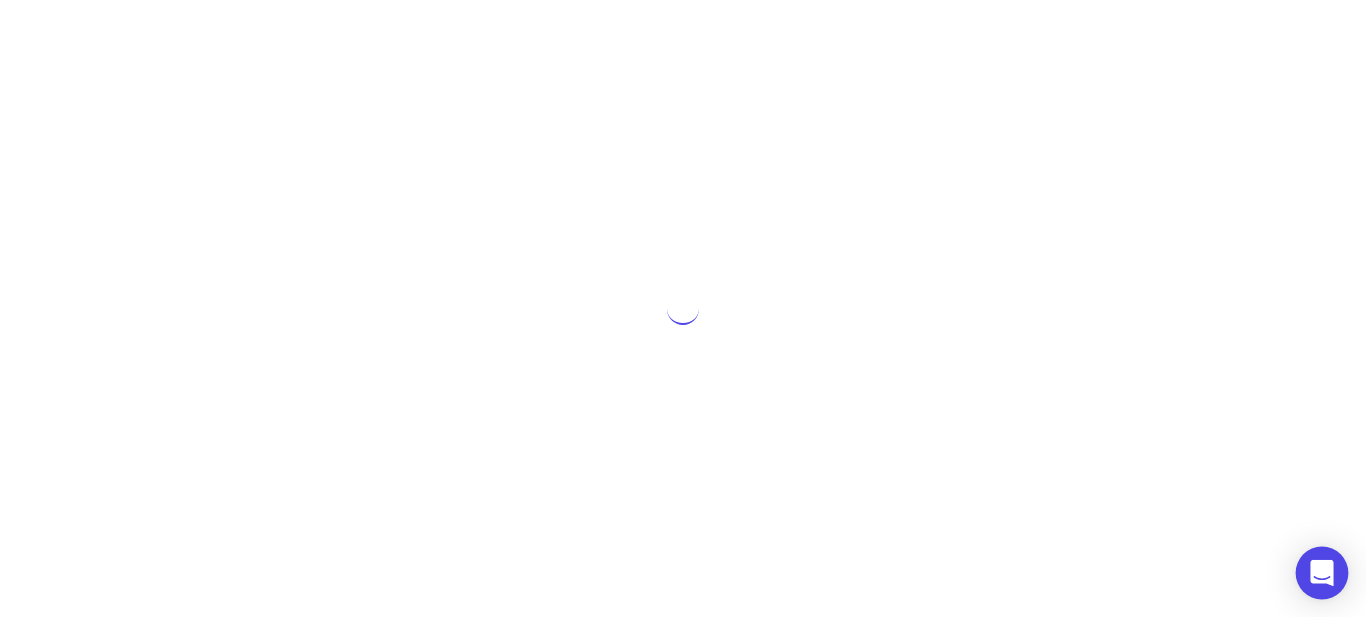 click 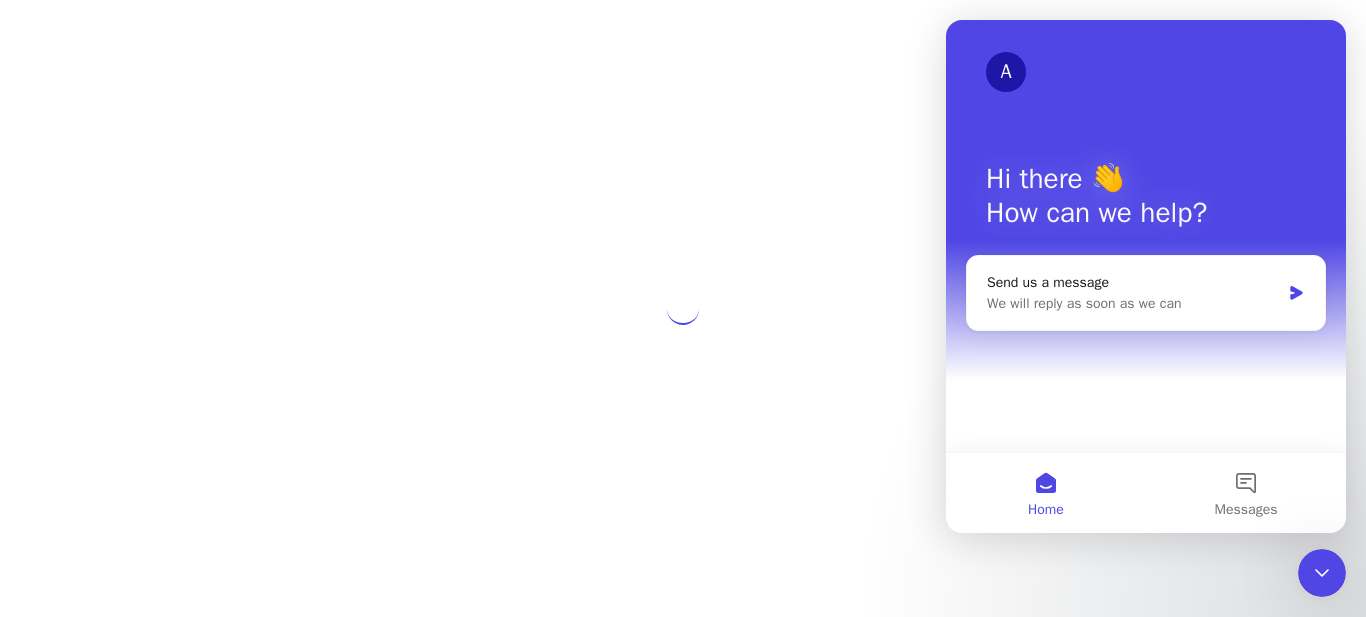 scroll, scrollTop: 0, scrollLeft: 0, axis: both 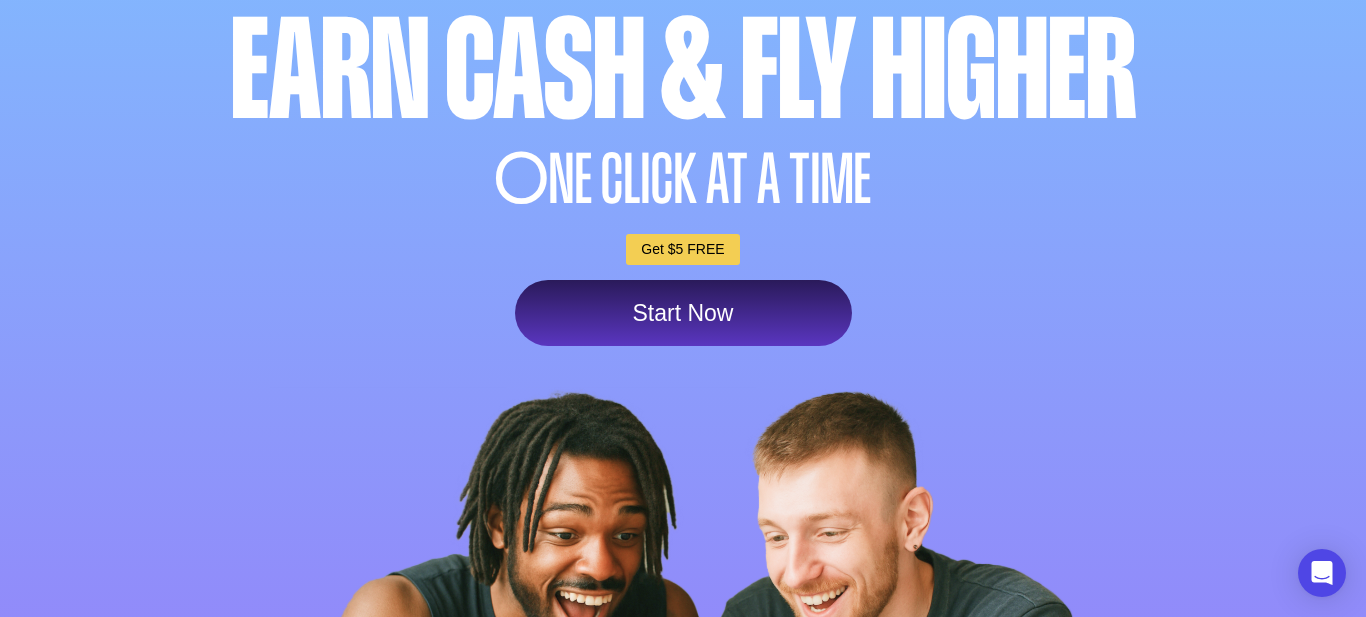 click on "Start Now" at bounding box center [683, 313] 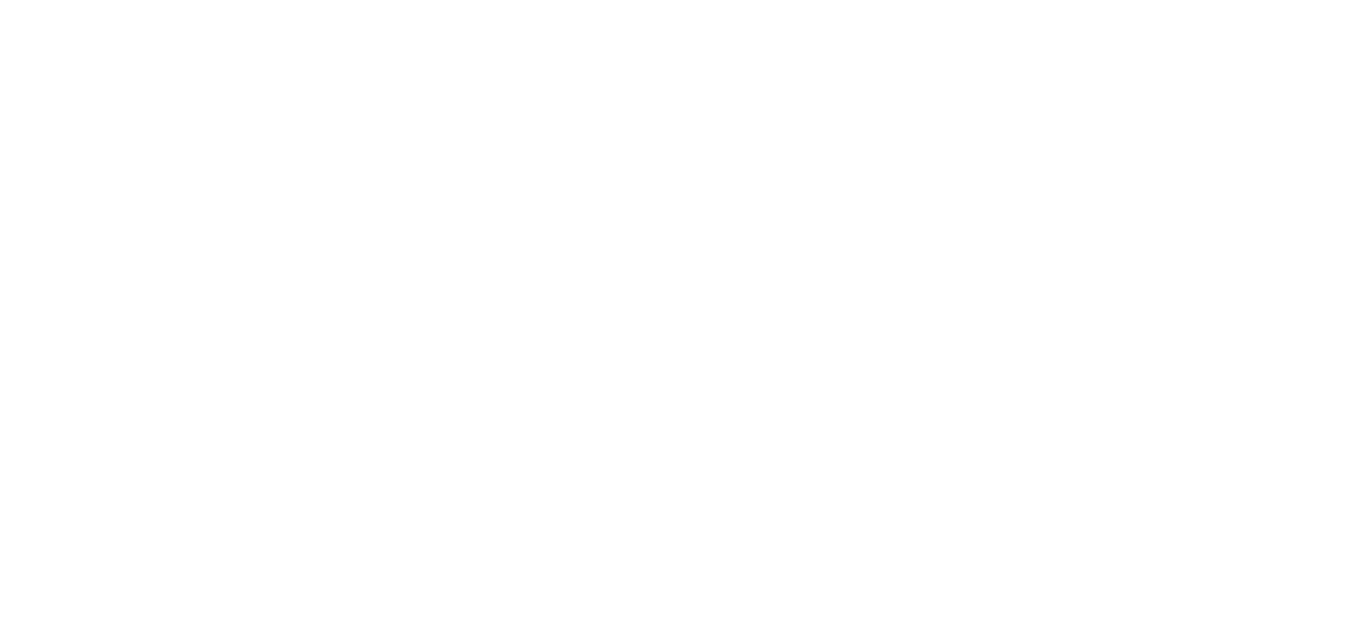 scroll, scrollTop: 0, scrollLeft: 0, axis: both 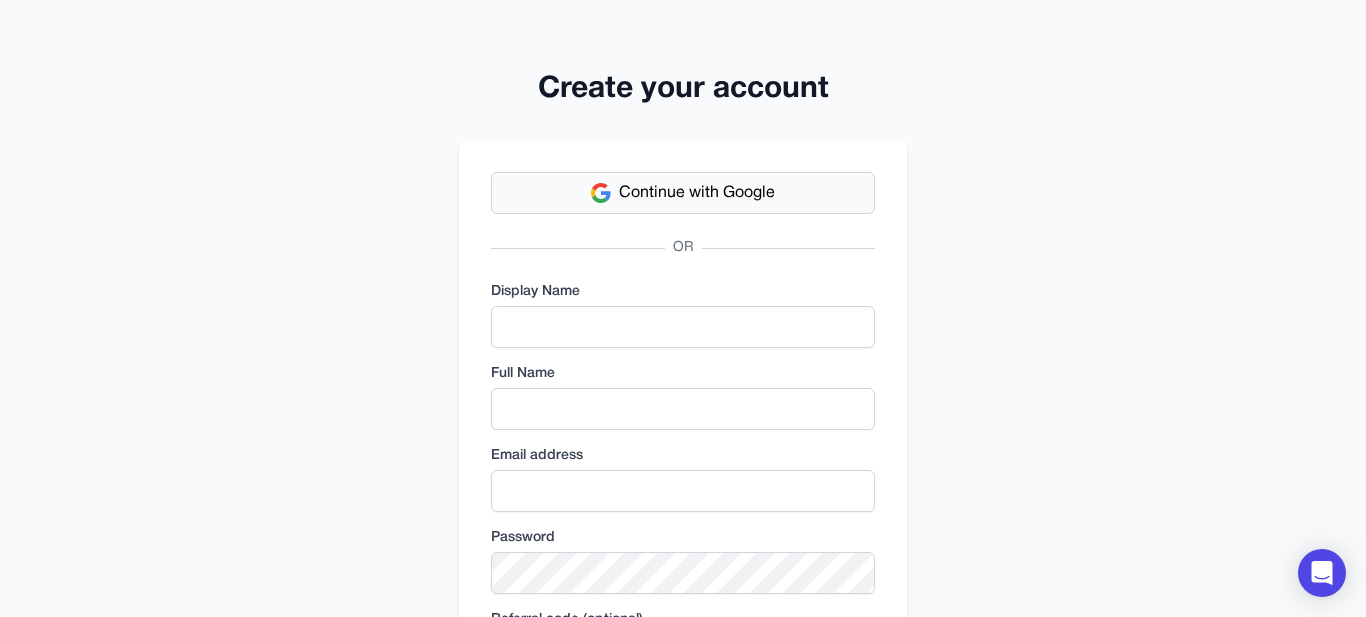 click on "Continue with Google" at bounding box center (697, 193) 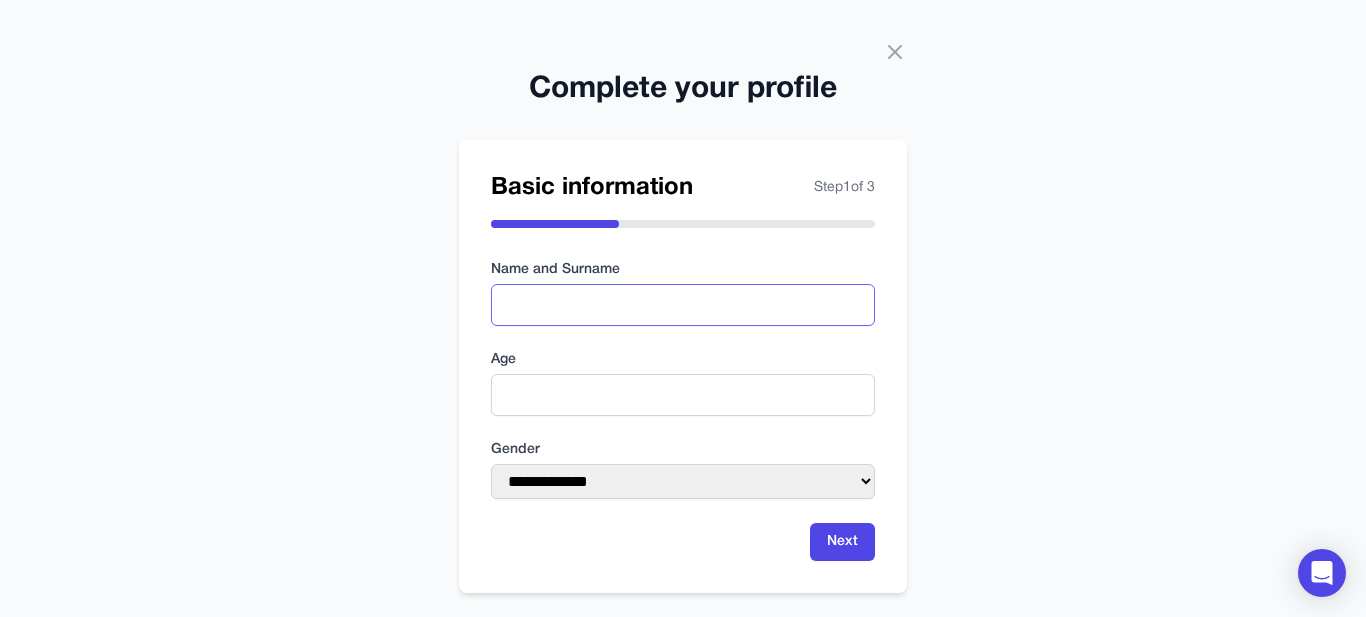click at bounding box center (683, 305) 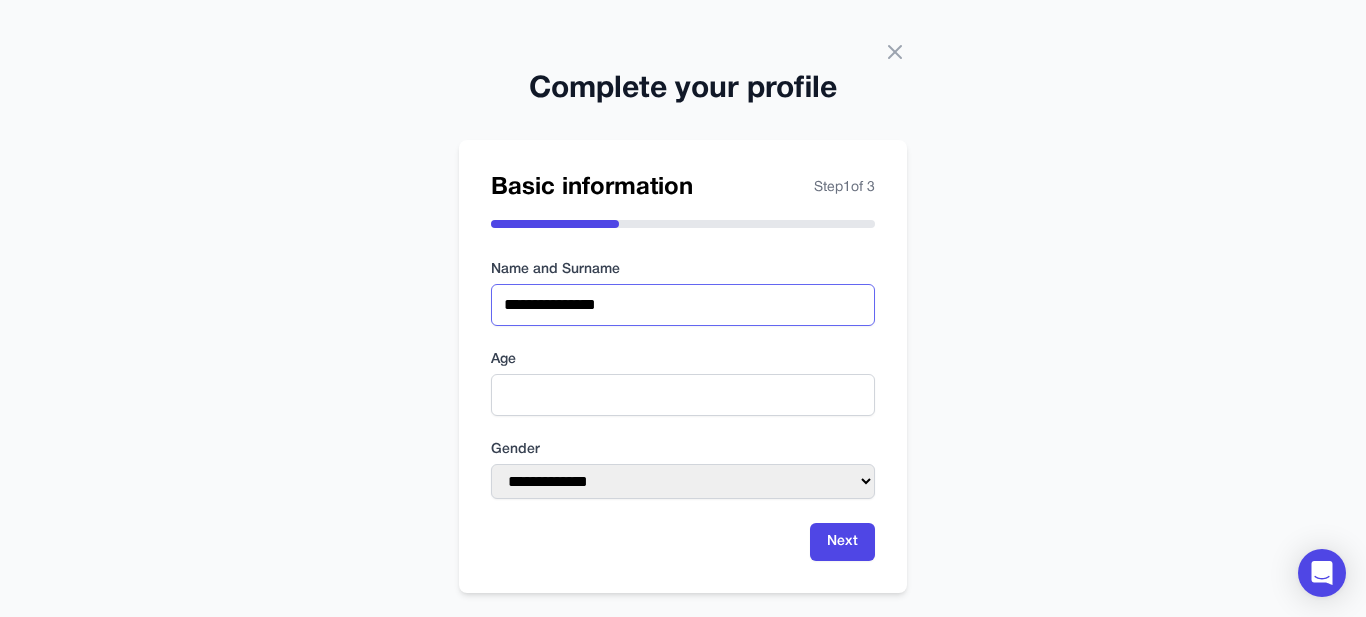 type on "**********" 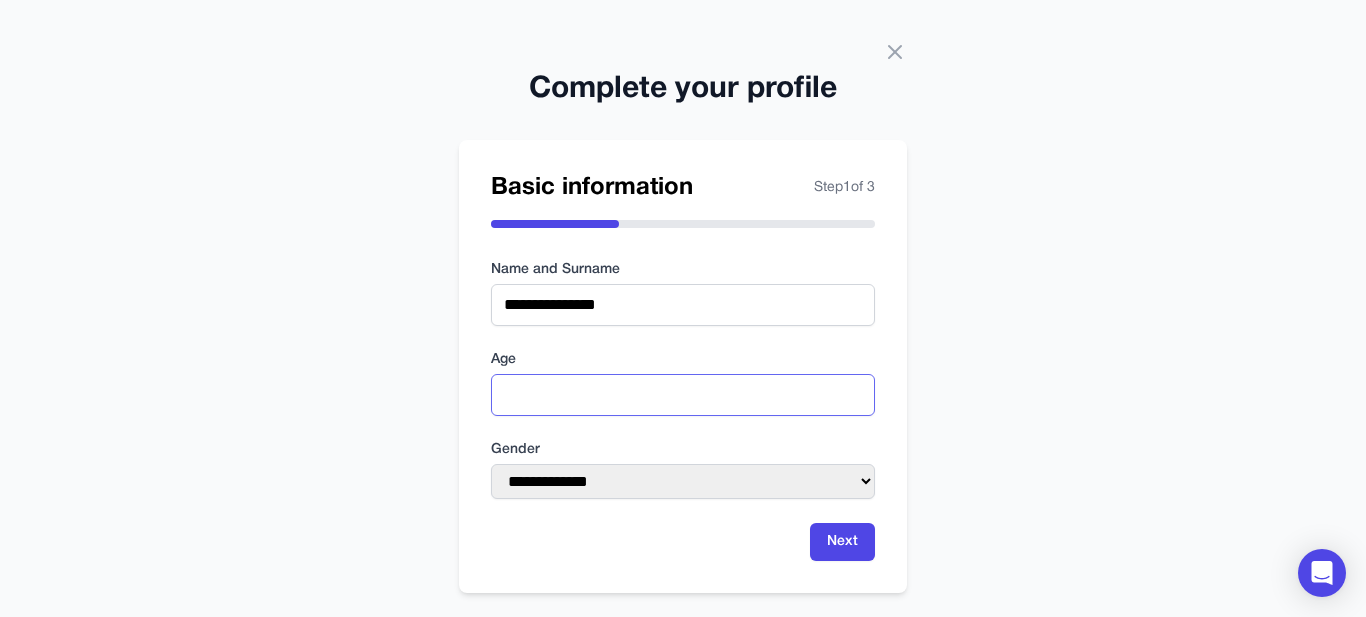 click at bounding box center (683, 395) 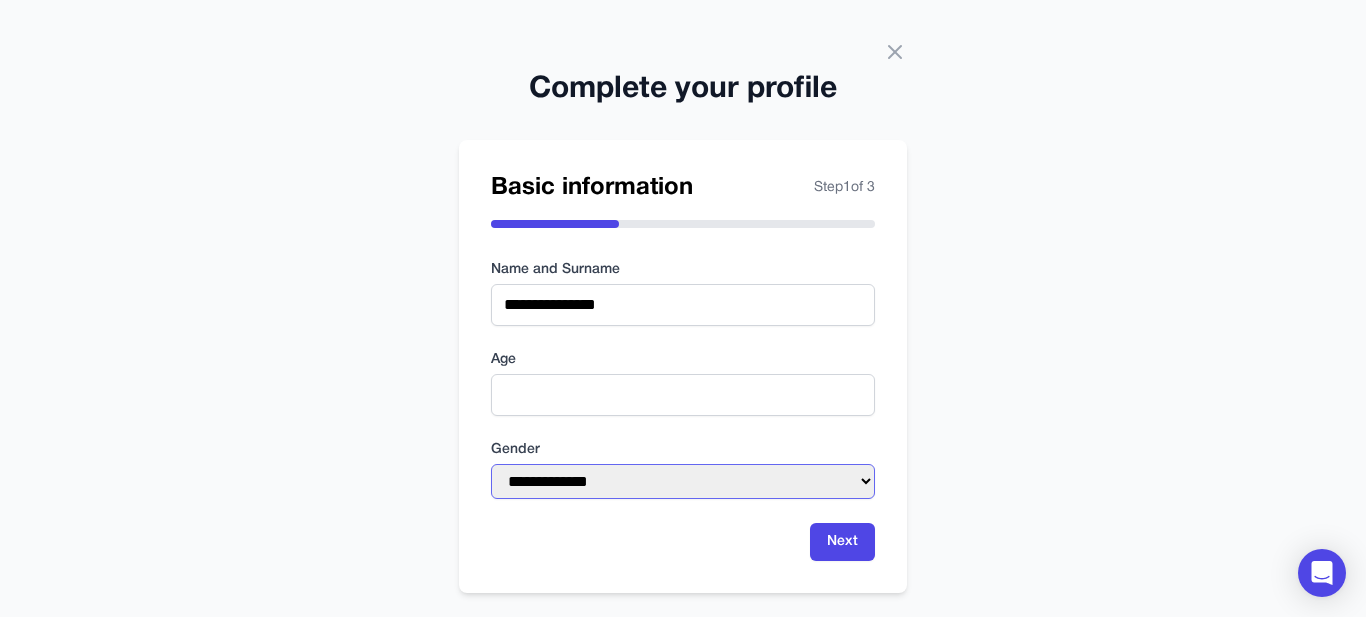 click on "**********" at bounding box center [683, 481] 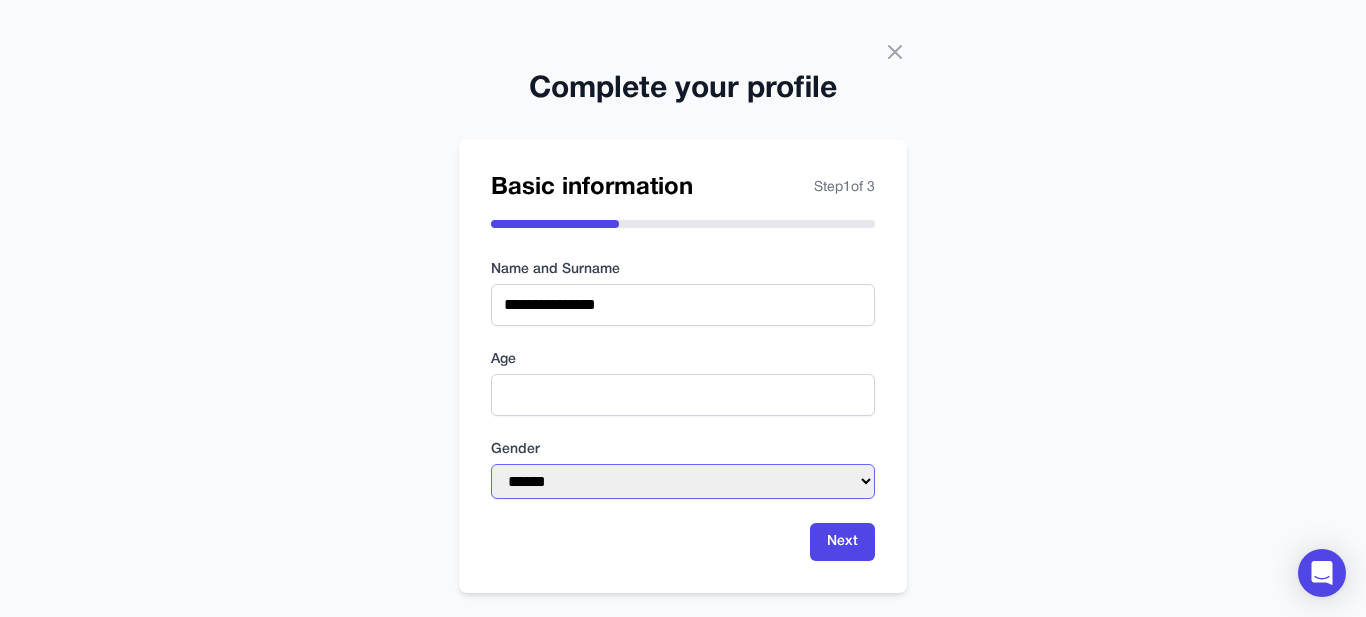 click on "**********" at bounding box center (683, 481) 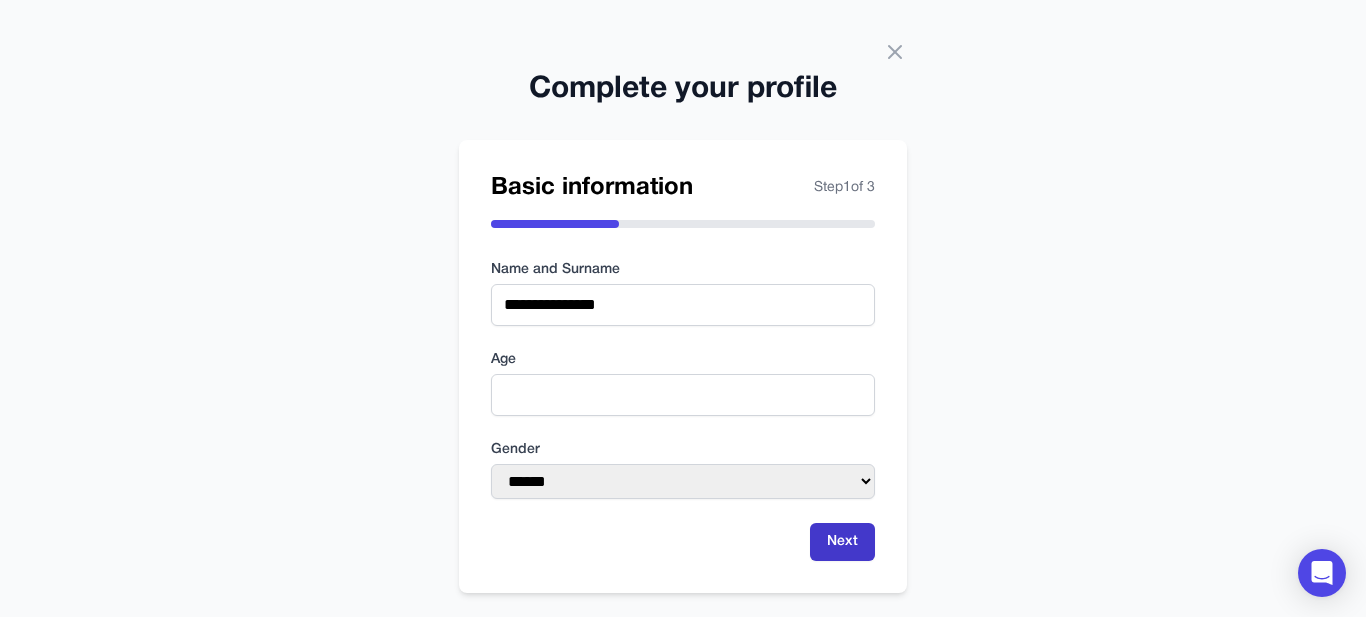 click on "Next" at bounding box center (842, 542) 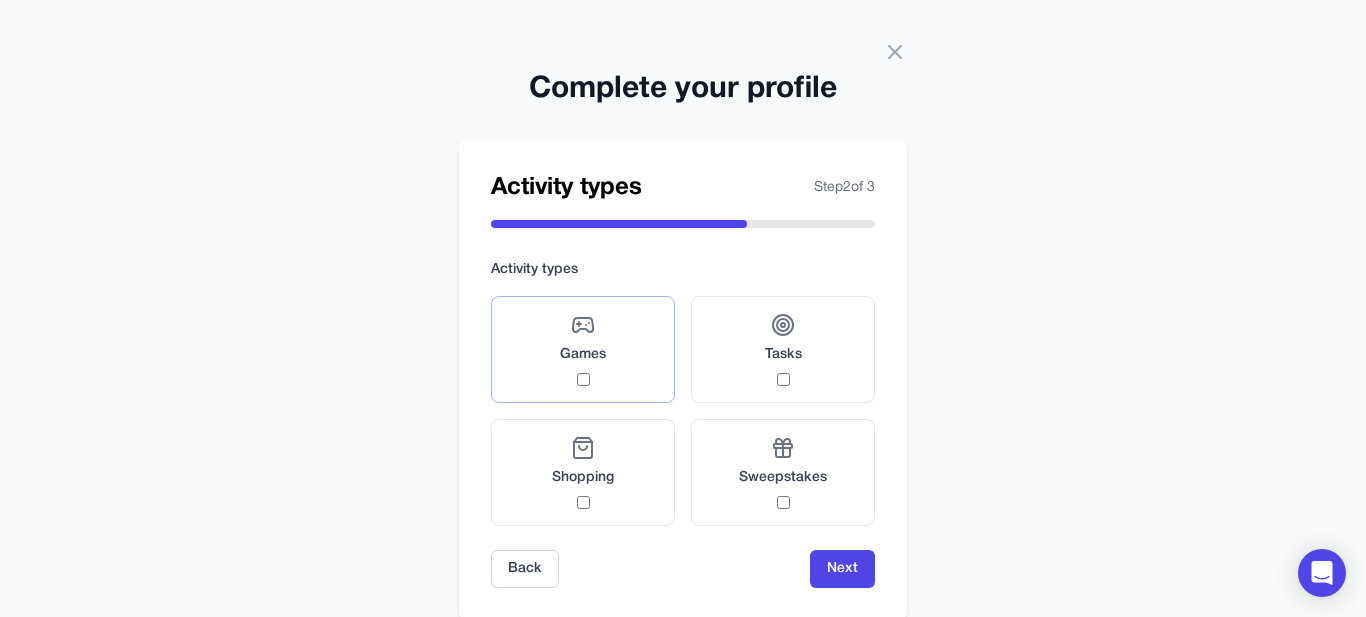 click on "Games" at bounding box center (583, 349) 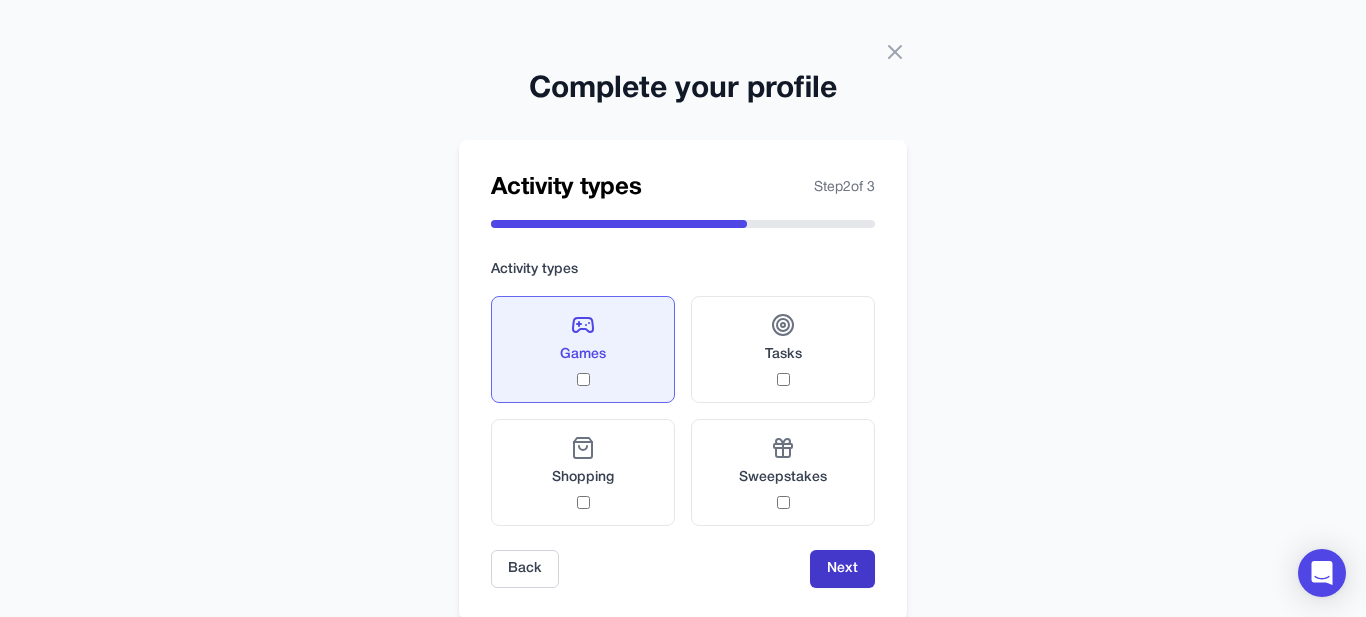 click on "Next" at bounding box center (842, 569) 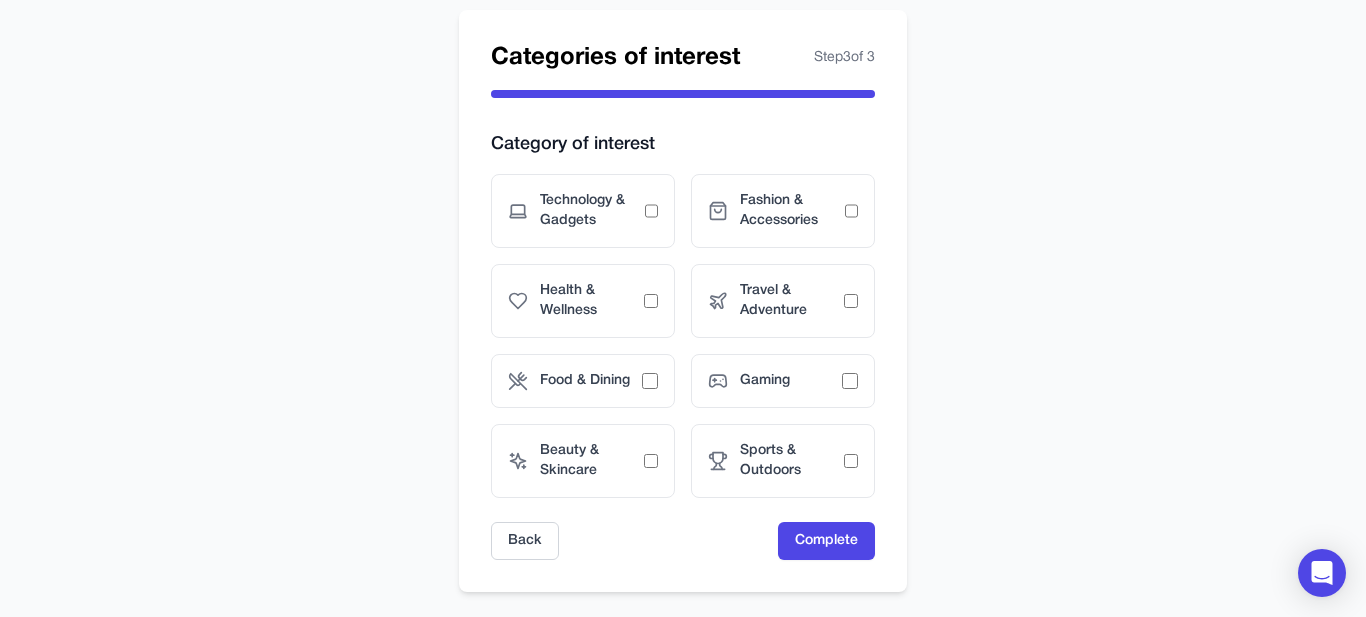 scroll, scrollTop: 153, scrollLeft: 0, axis: vertical 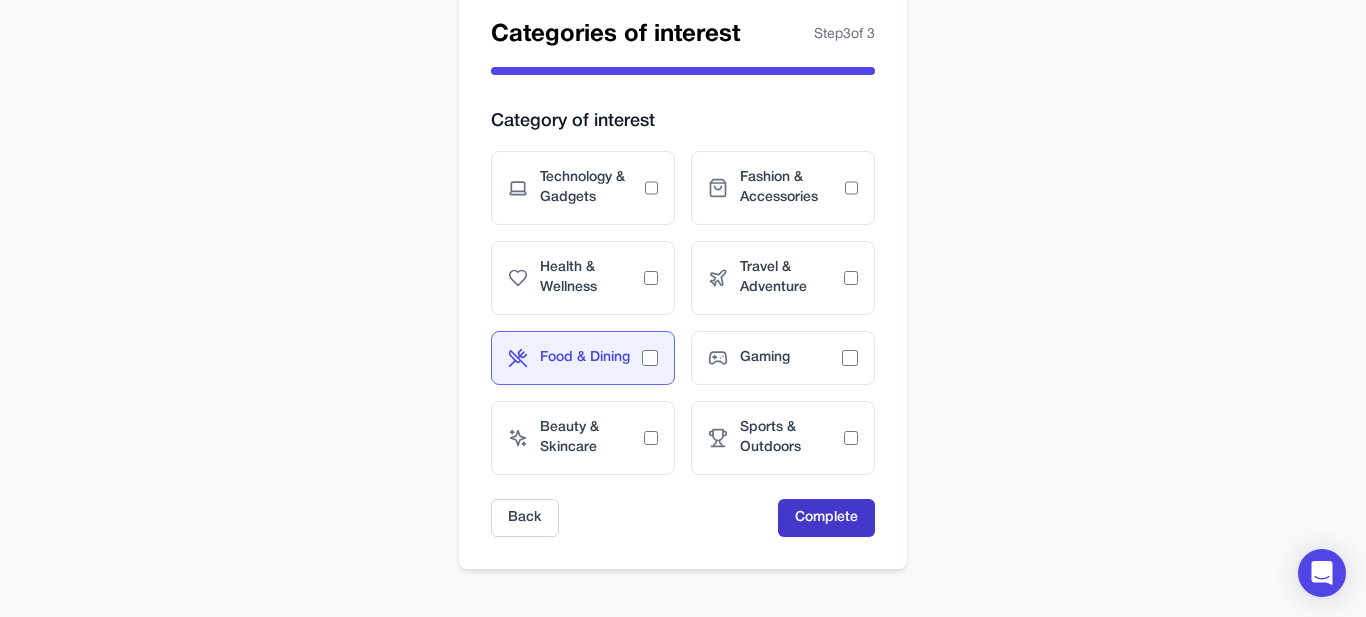 click on "Complete" at bounding box center [826, 518] 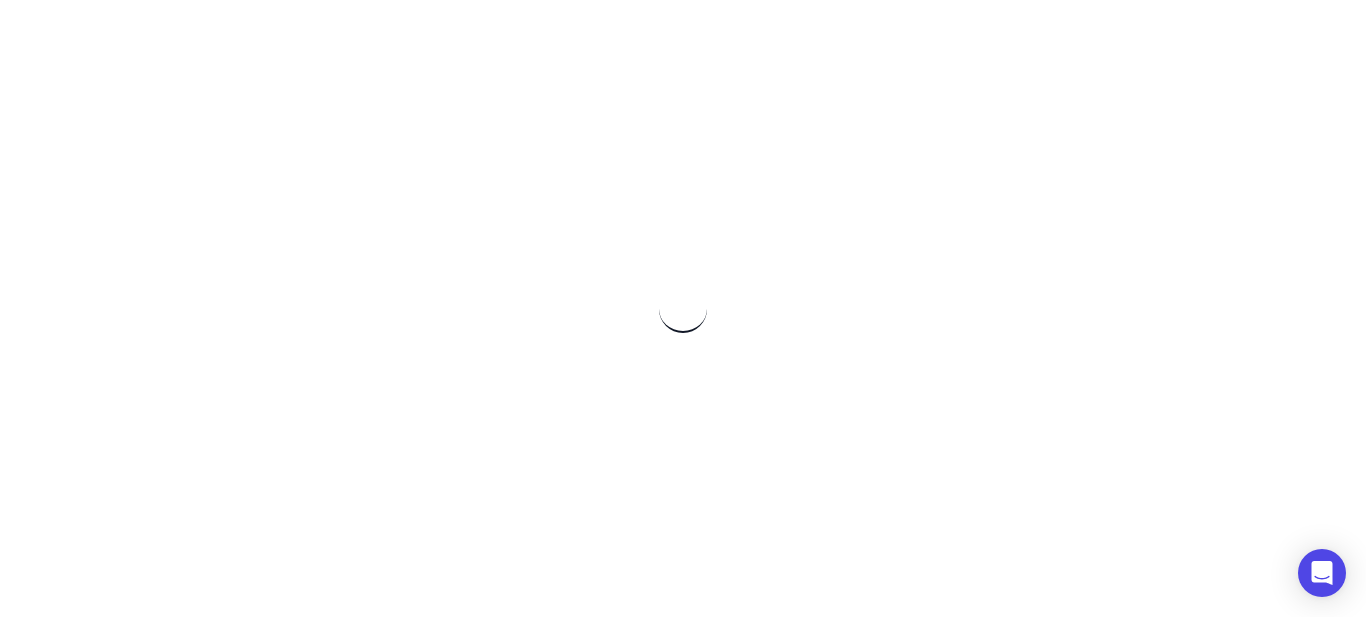 scroll, scrollTop: 0, scrollLeft: 0, axis: both 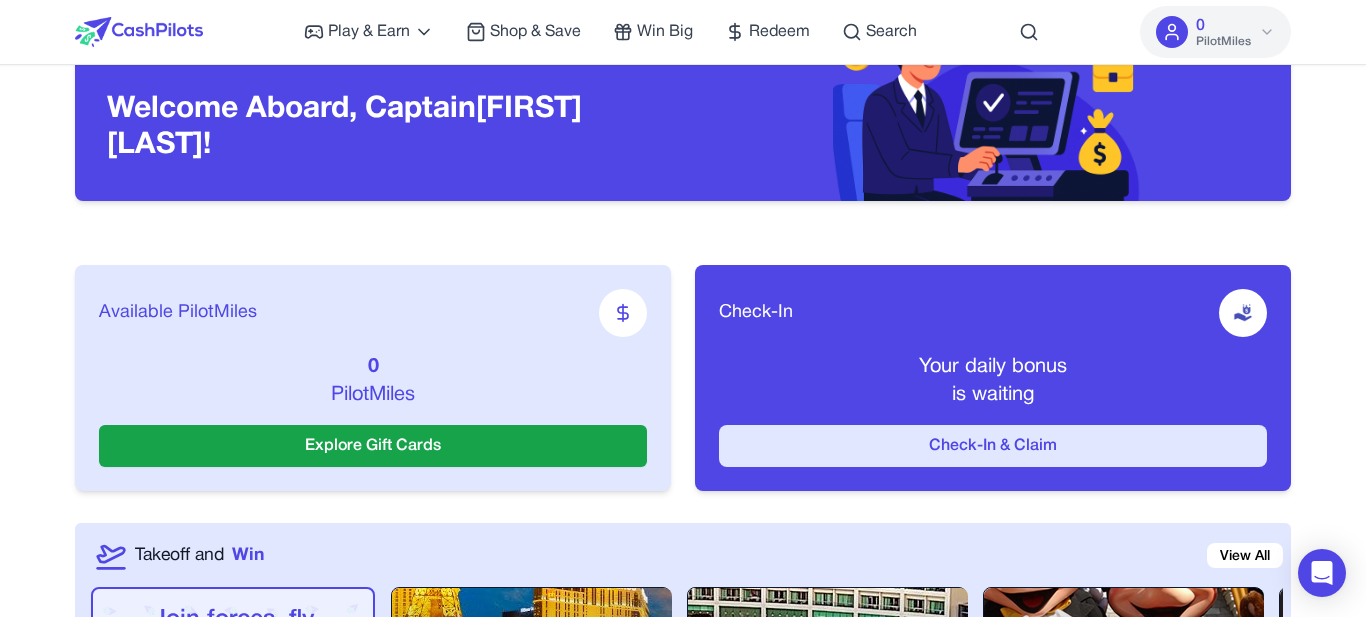 click on "Check-In & Claim" at bounding box center [993, 446] 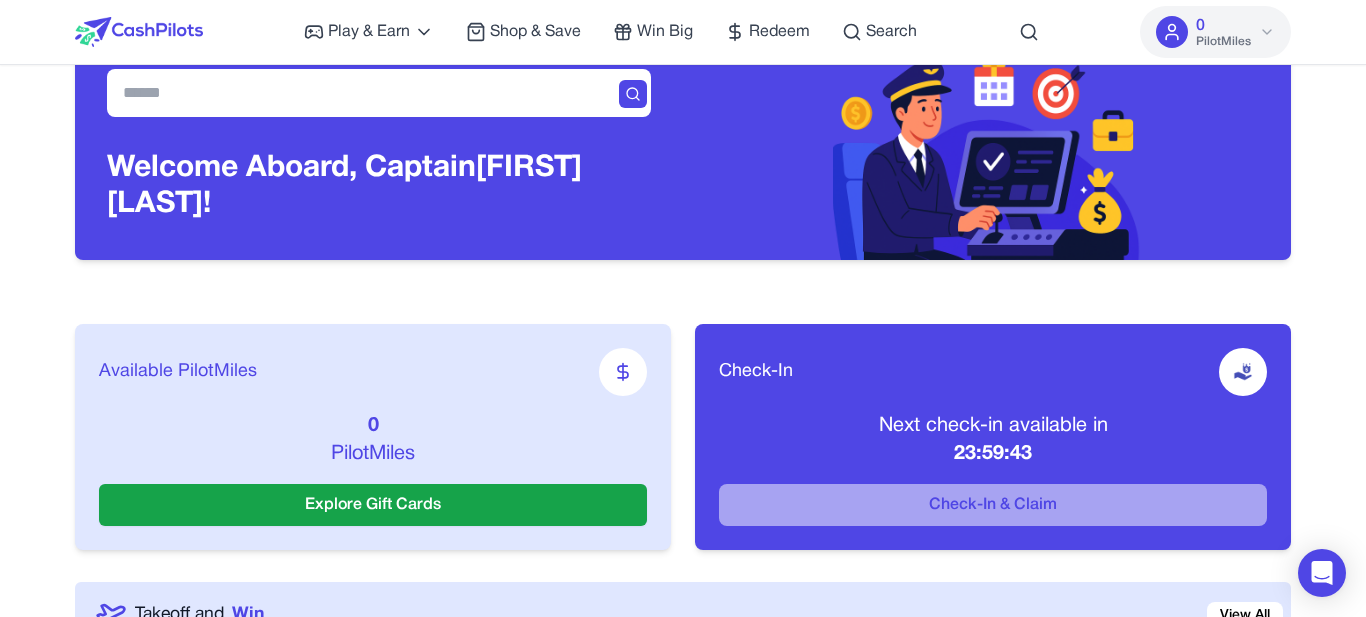 scroll, scrollTop: 0, scrollLeft: 0, axis: both 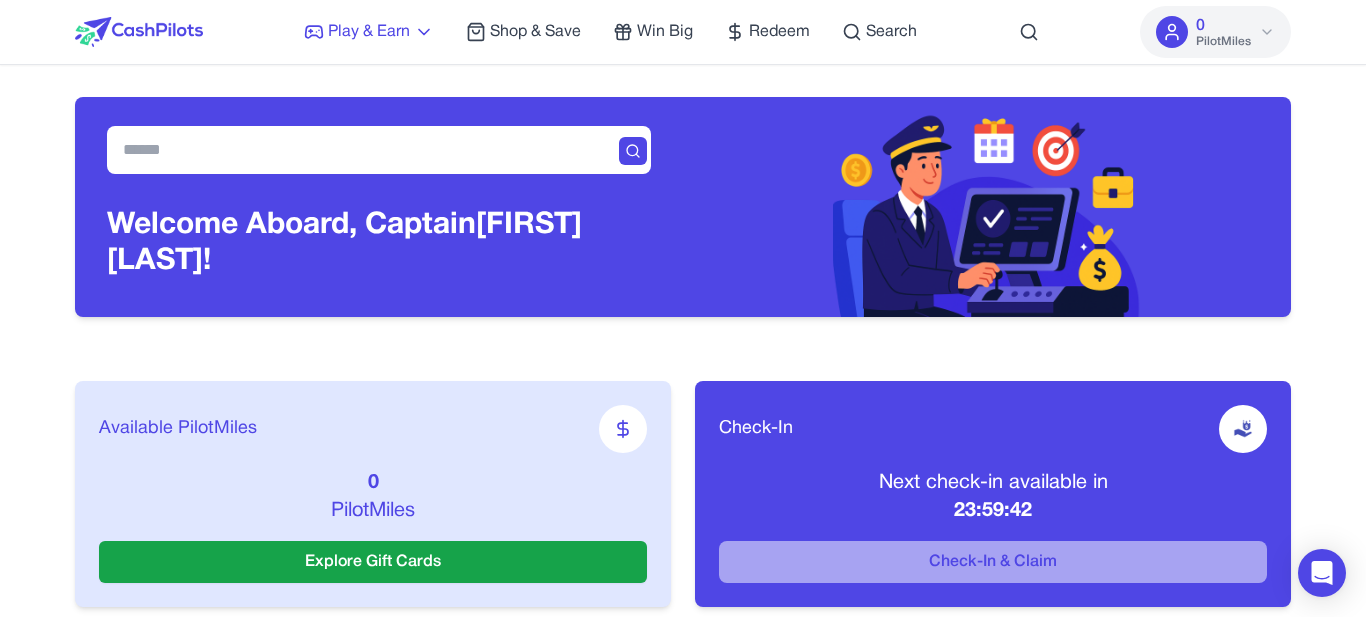 click on "Play & Earn" at bounding box center (369, 32) 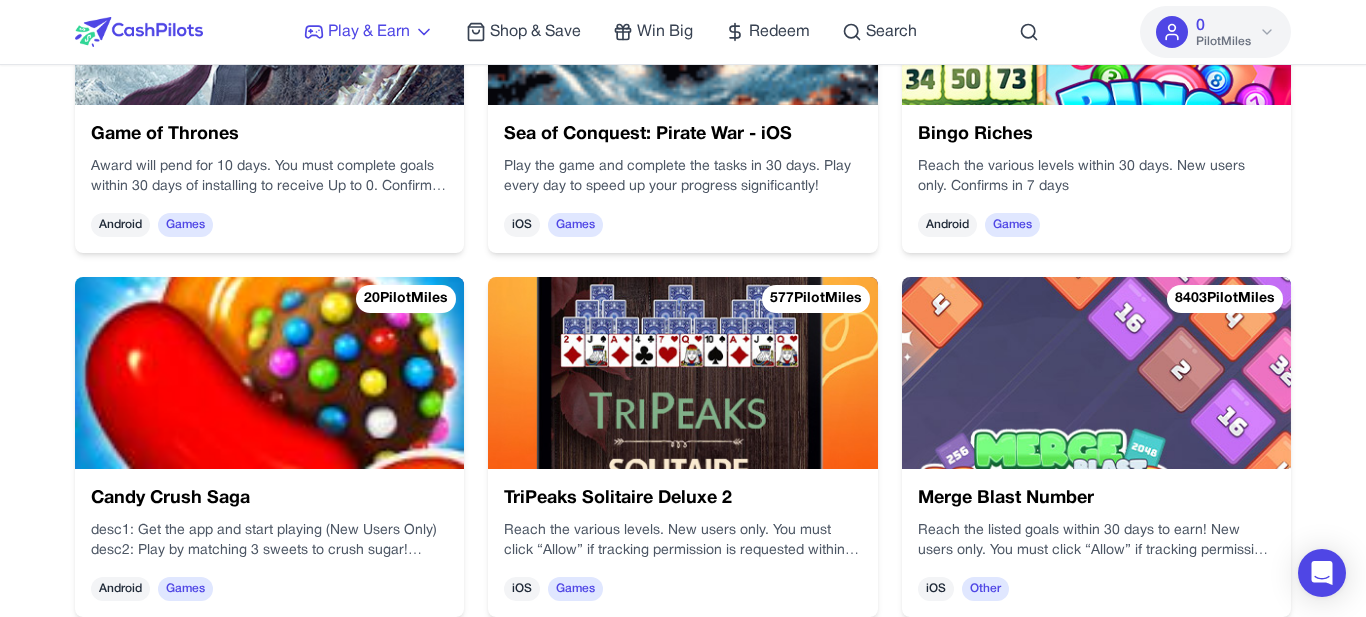 scroll, scrollTop: 511, scrollLeft: 0, axis: vertical 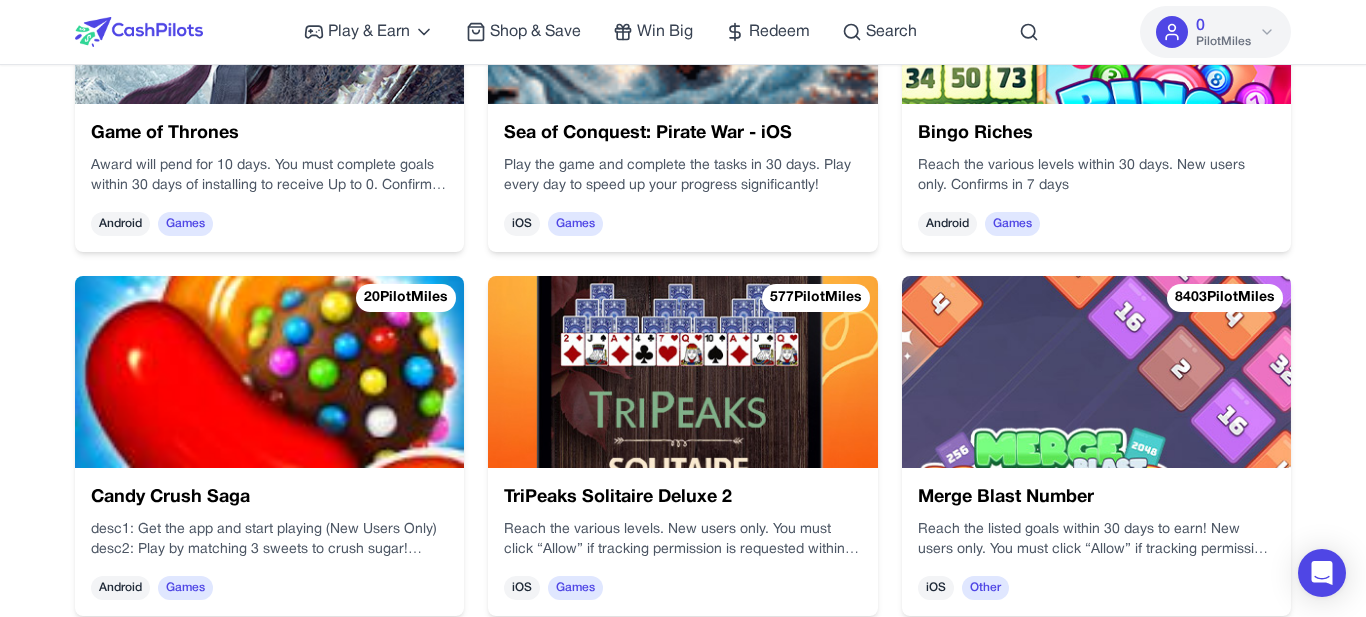 click at bounding box center [682, 372] 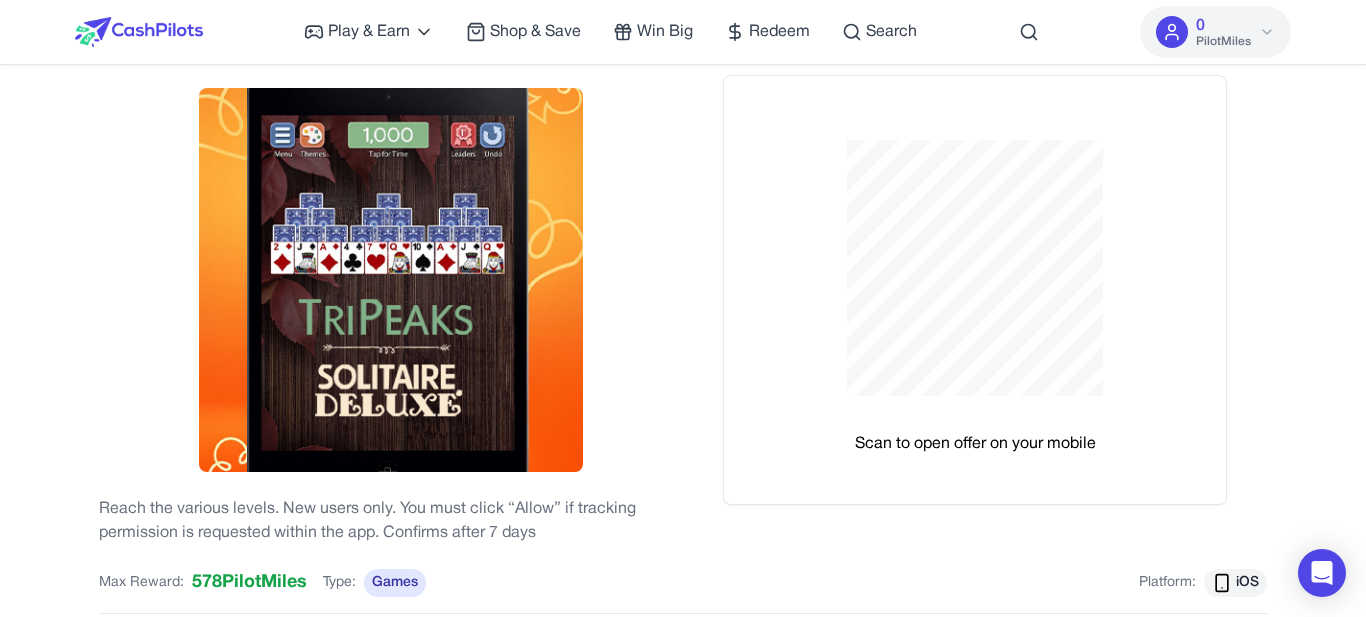 scroll, scrollTop: 73, scrollLeft: 0, axis: vertical 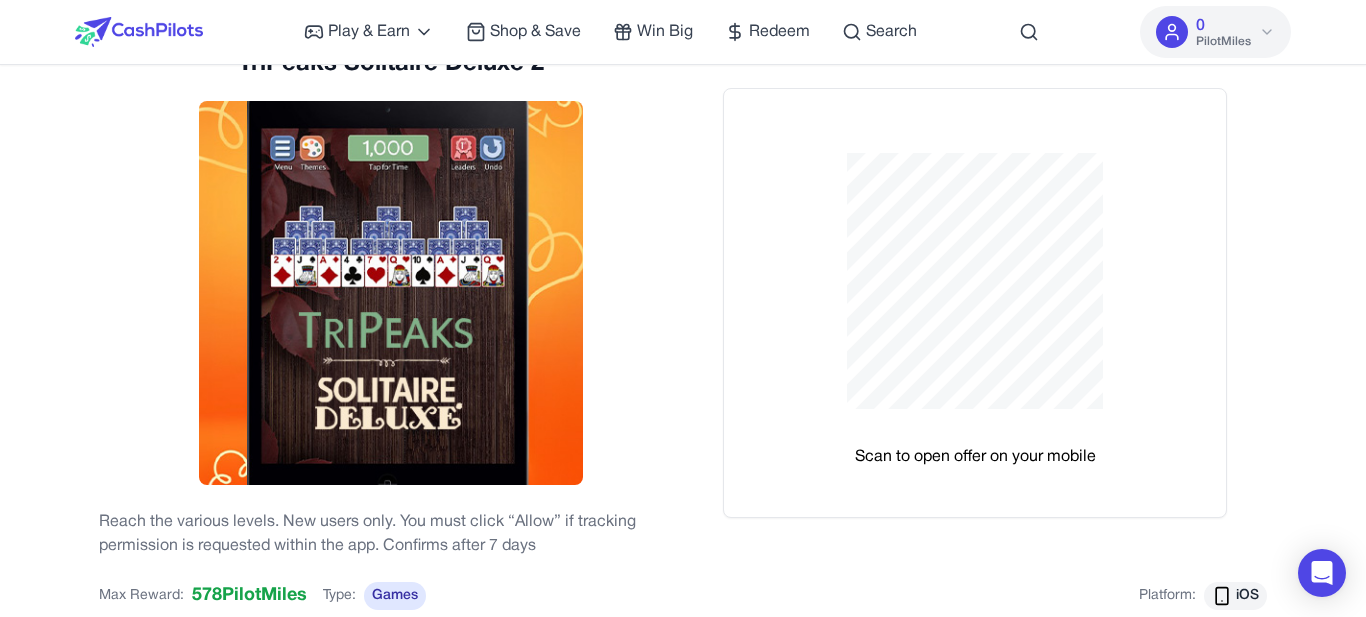 click at bounding box center [391, 293] 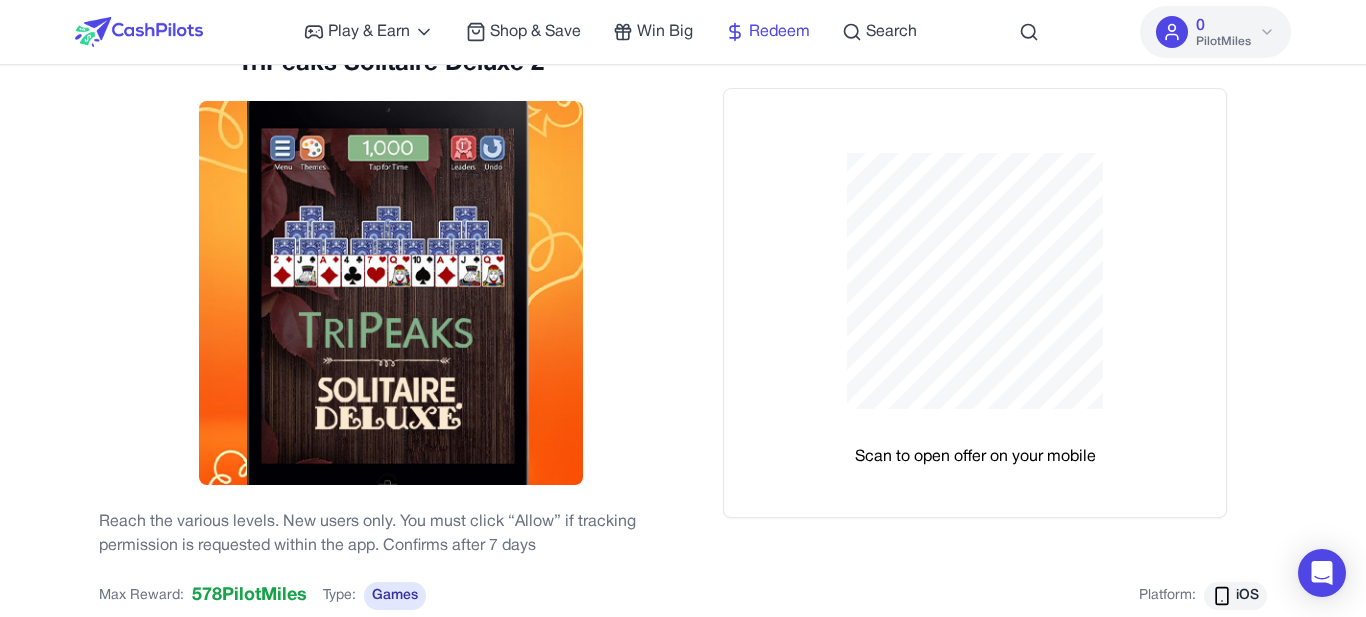 click on "Redeem" at bounding box center [779, 32] 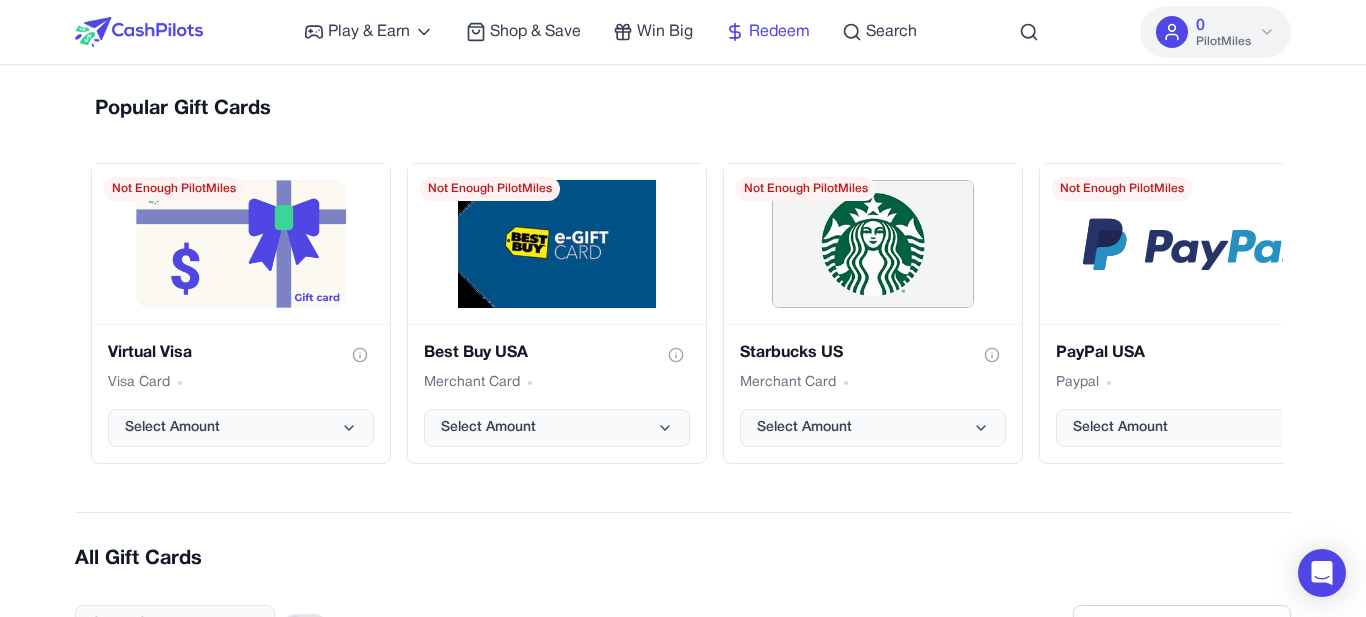 scroll, scrollTop: 294, scrollLeft: 0, axis: vertical 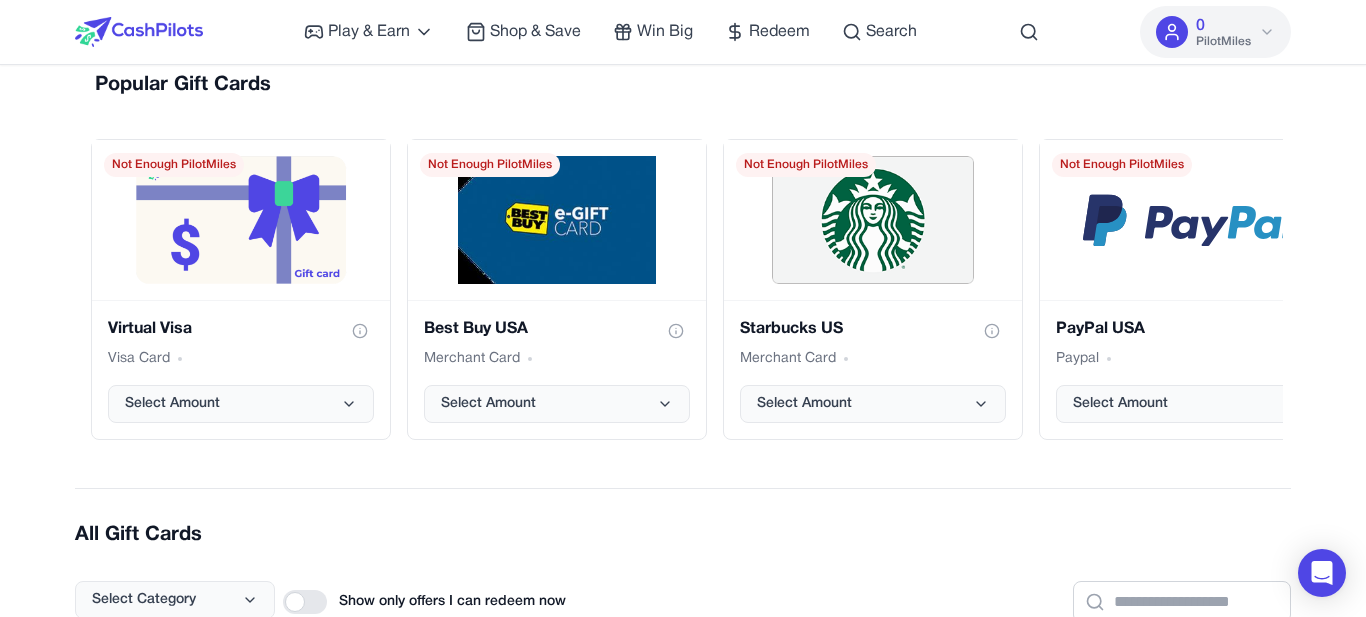 click on "Select Category Show only offers I can redeem now" at bounding box center [683, 586] 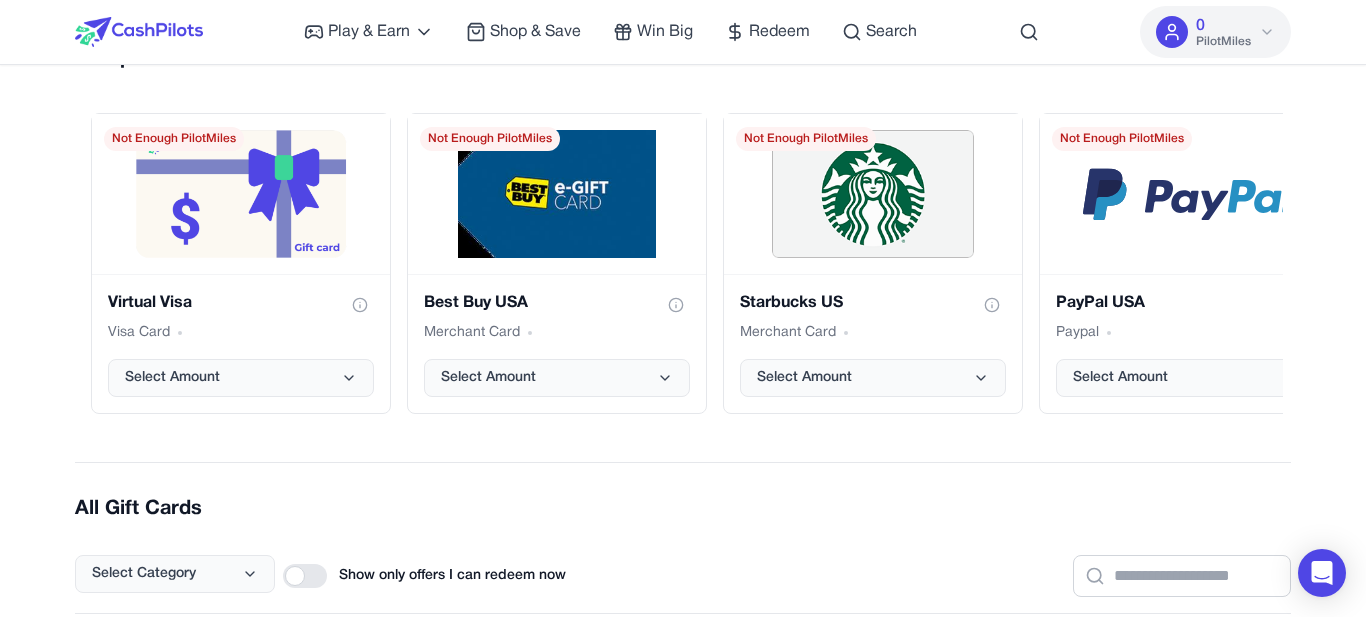 scroll, scrollTop: 0, scrollLeft: 0, axis: both 